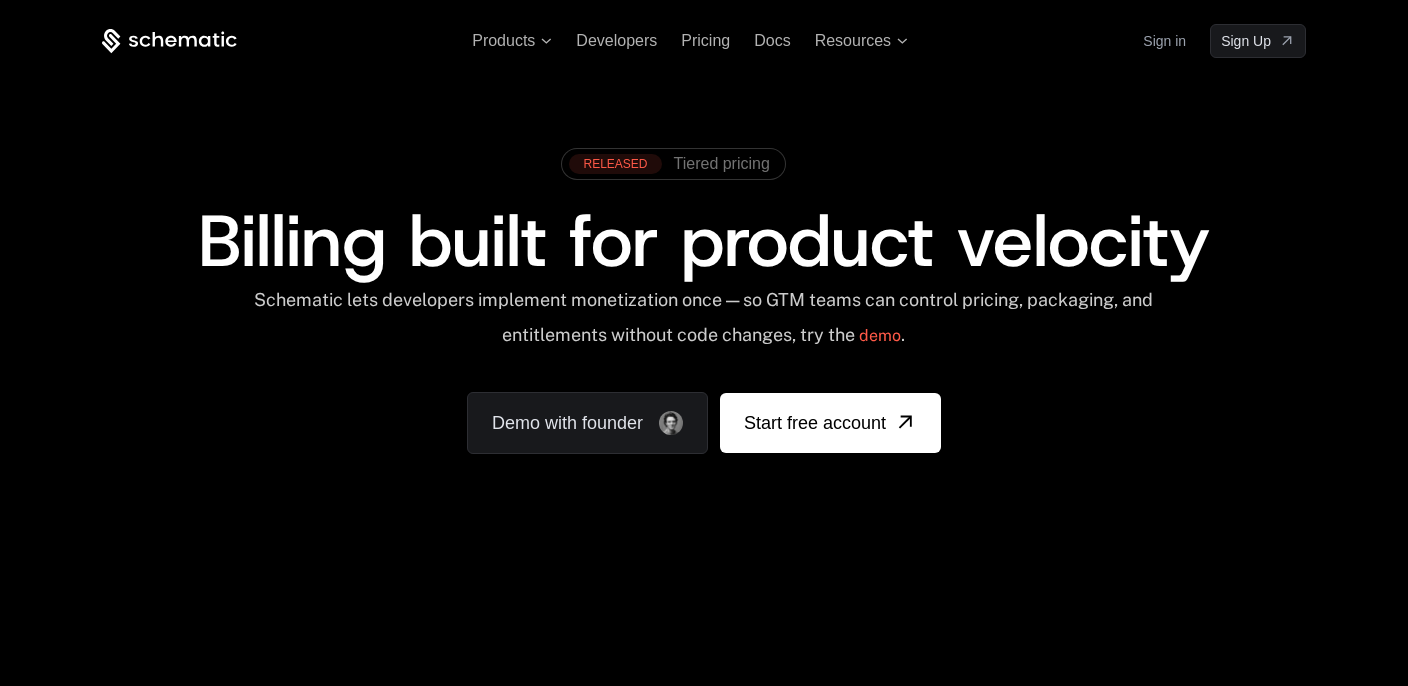 scroll, scrollTop: 1788, scrollLeft: 0, axis: vertical 